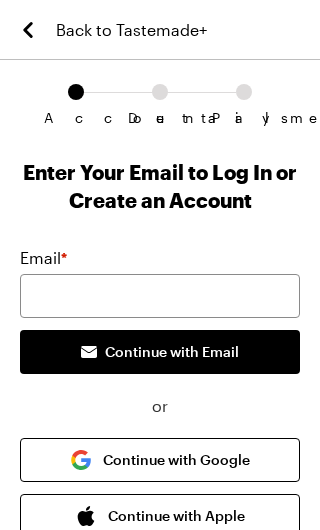 scroll, scrollTop: 0, scrollLeft: 0, axis: both 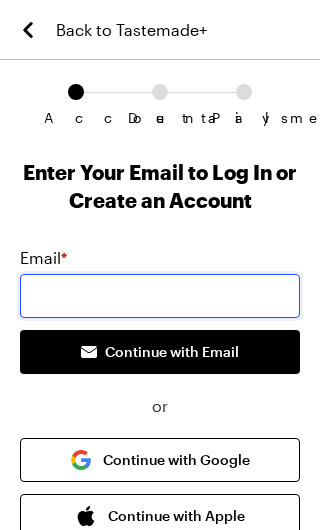click at bounding box center [160, 296] 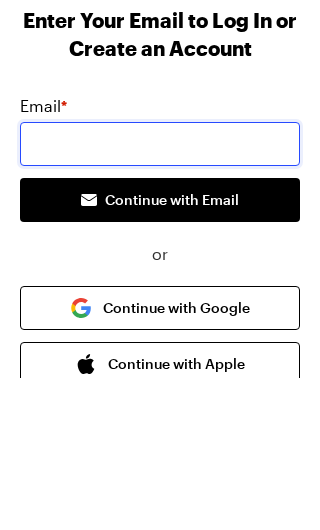 scroll, scrollTop: 151, scrollLeft: 0, axis: vertical 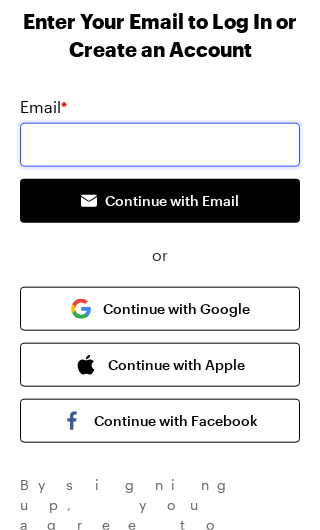 click at bounding box center [160, 145] 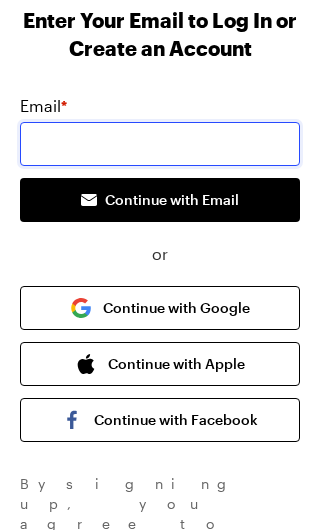 scroll, scrollTop: 151, scrollLeft: 0, axis: vertical 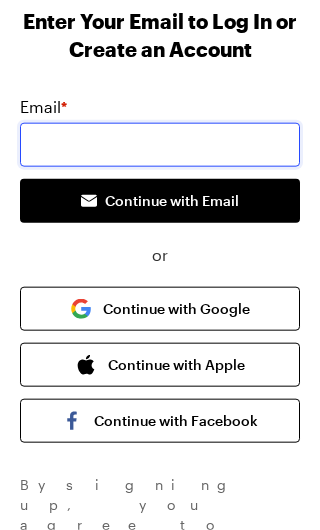 click at bounding box center [160, 145] 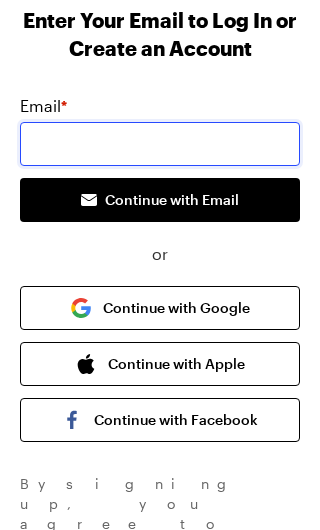 scroll, scrollTop: 151, scrollLeft: 0, axis: vertical 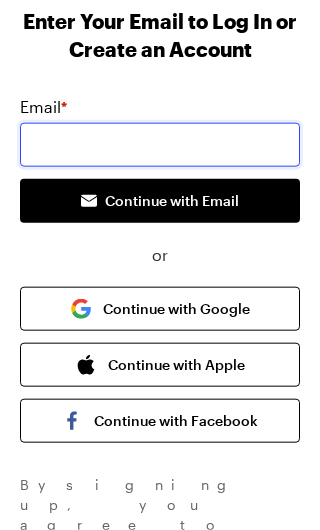 type on "[EMAIL_ADDRESS][DOMAIN_NAME]" 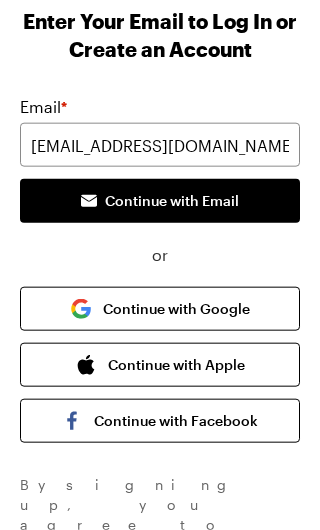 click on "Continue with Email" at bounding box center [160, 201] 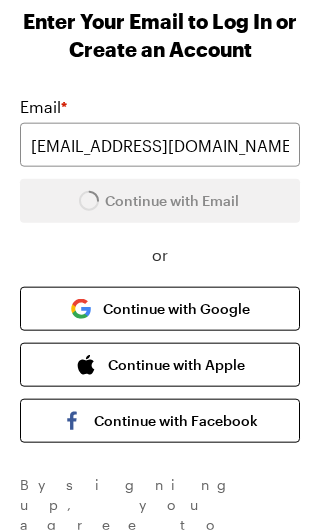 scroll, scrollTop: 152, scrollLeft: 0, axis: vertical 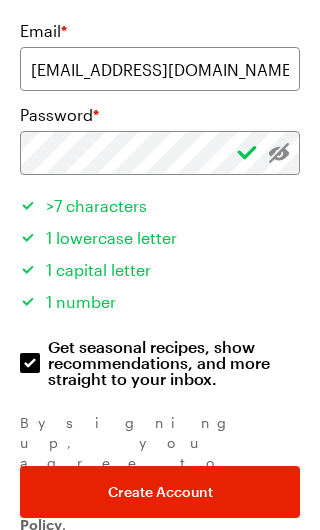 click on "Get seasonal recipes, show recommendations, and more straight to your inbox. Get seasonal recipes, show recommendations, and more straight to your inbox." at bounding box center [30, 363] 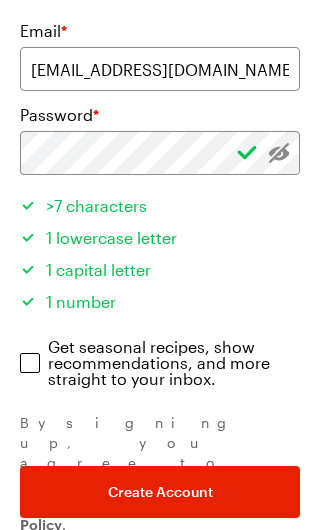 click on "Create Account" at bounding box center [160, 492] 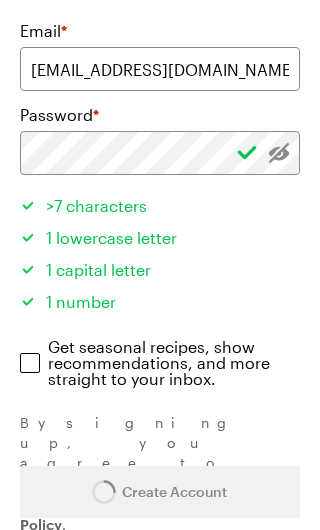 scroll, scrollTop: 0, scrollLeft: 0, axis: both 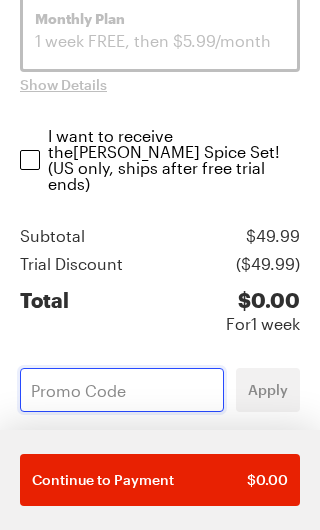 click at bounding box center (122, 390) 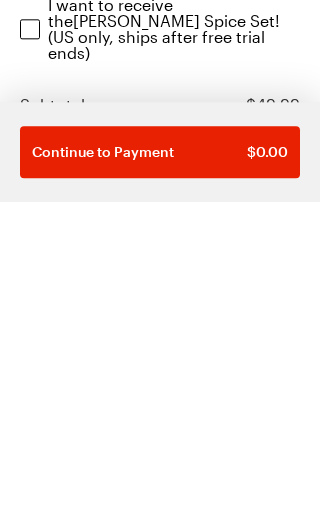 scroll, scrollTop: 235, scrollLeft: 0, axis: vertical 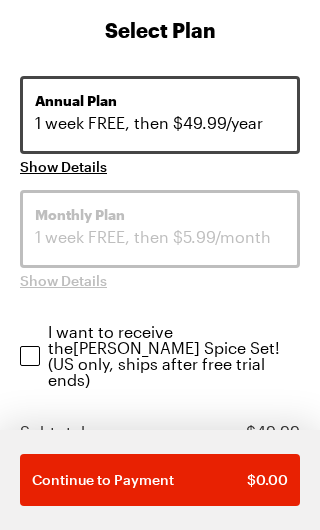 type on "Mc" 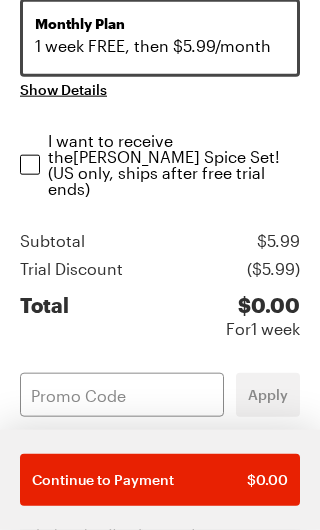scroll, scrollTop: 436, scrollLeft: 0, axis: vertical 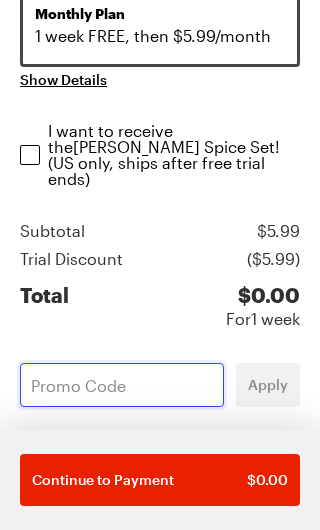 click at bounding box center [122, 385] 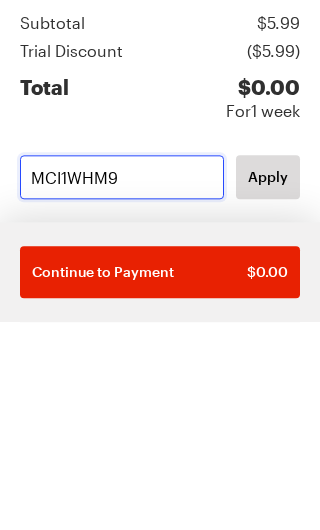 type on "MCI1WHM9" 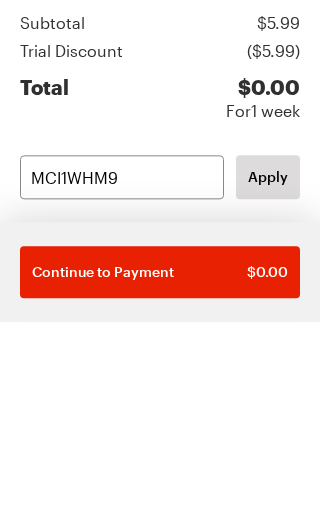 click on "Apply" at bounding box center (268, 385) 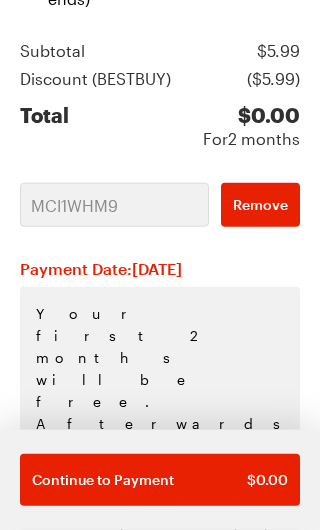 scroll, scrollTop: 641, scrollLeft: 0, axis: vertical 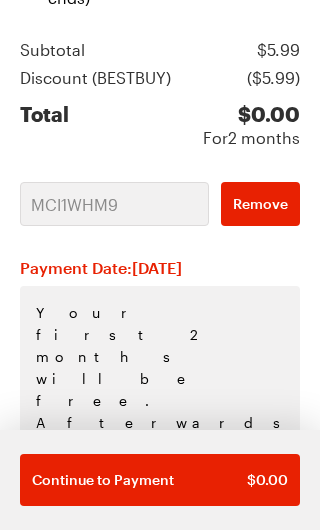 click on "$ 0.00" at bounding box center (267, 480) 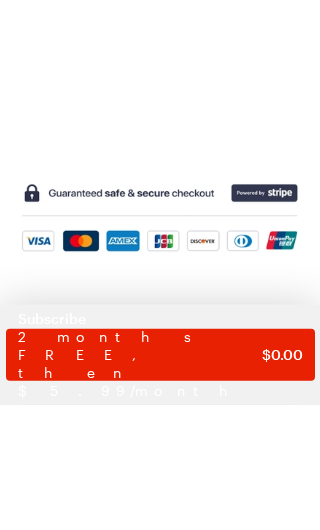 scroll, scrollTop: 821, scrollLeft: 0, axis: vertical 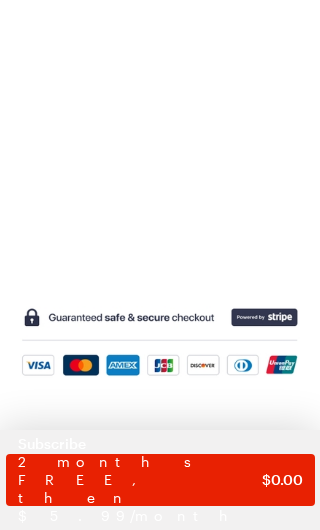 click on "2 months FREE, then $5.99/month" at bounding box center [140, 489] 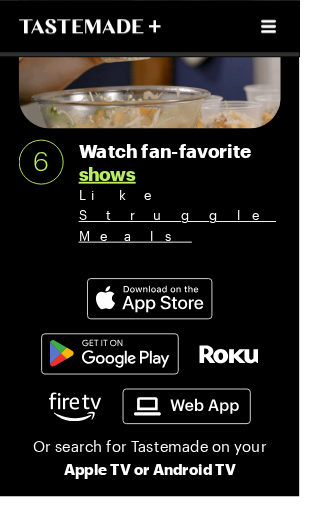 scroll, scrollTop: 1786, scrollLeft: 0, axis: vertical 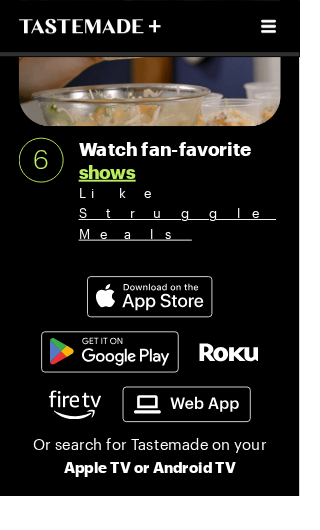 click at bounding box center (160, 317) 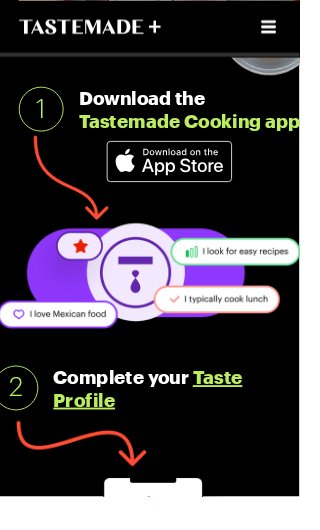 scroll, scrollTop: 449, scrollLeft: 0, axis: vertical 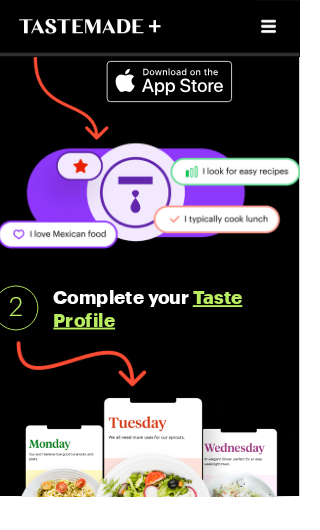 click on "Taste Profile" at bounding box center [158, 329] 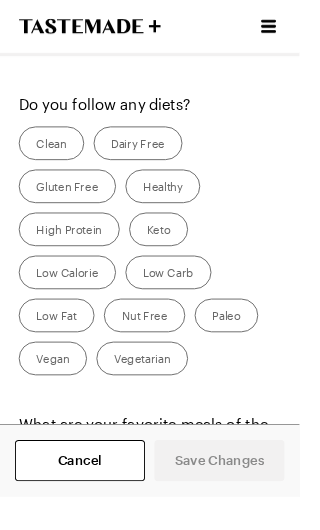 scroll, scrollTop: 0, scrollLeft: 0, axis: both 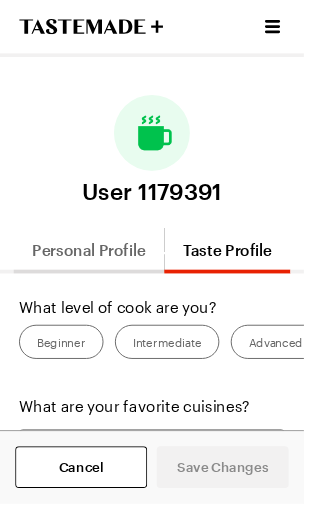 click on "Personal Profile" at bounding box center [93, 264] 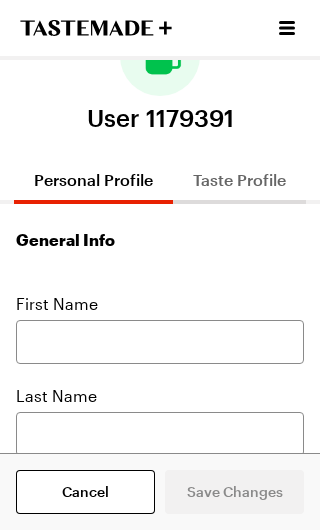 scroll, scrollTop: 0, scrollLeft: 0, axis: both 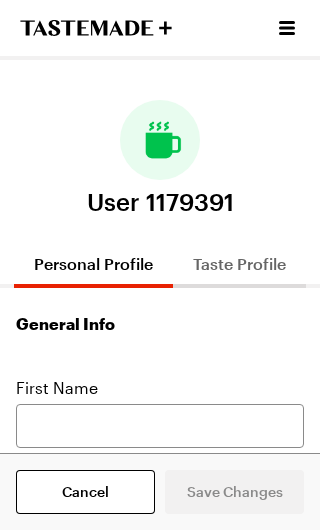 click on "Taste Profile" at bounding box center (239, 264) 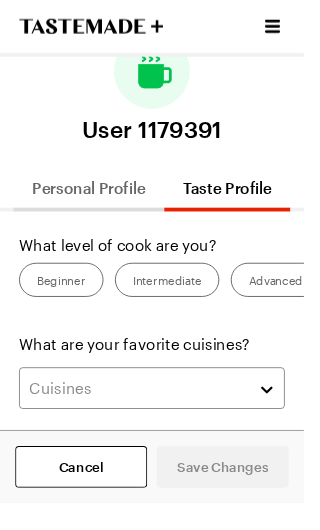 scroll, scrollTop: 77, scrollLeft: 0, axis: vertical 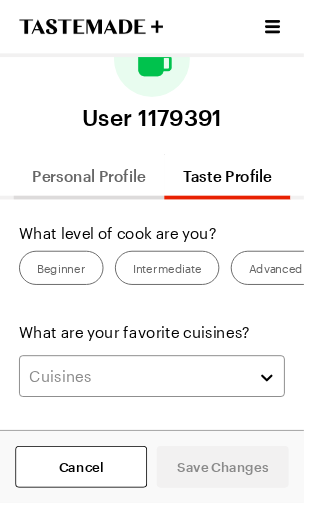 click on "Intermediate" at bounding box center [176, 283] 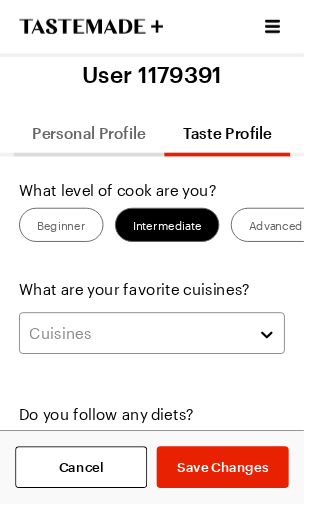 scroll, scrollTop: 124, scrollLeft: 0, axis: vertical 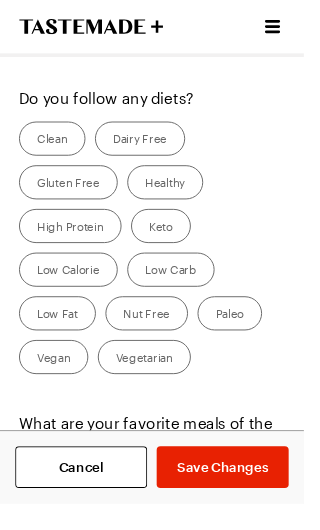 click on "Nut Free" at bounding box center [154, 330] 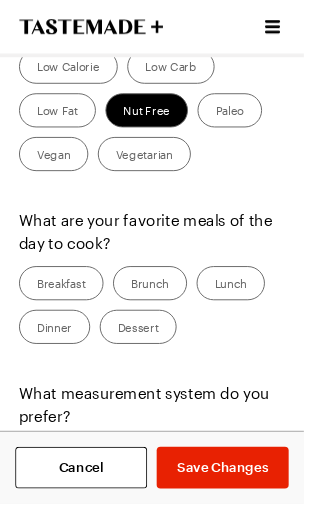 scroll, scrollTop: 673, scrollLeft: 0, axis: vertical 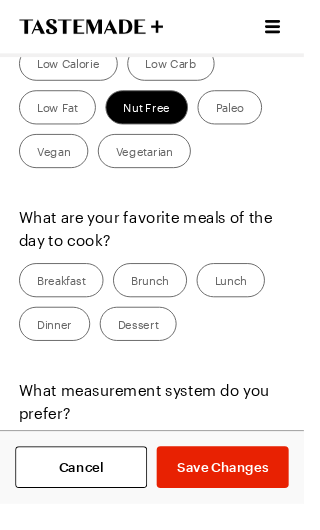click on "Dinner" at bounding box center [57, 341] 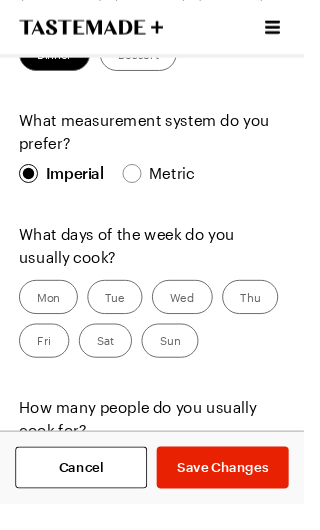 scroll, scrollTop: 981, scrollLeft: 0, axis: vertical 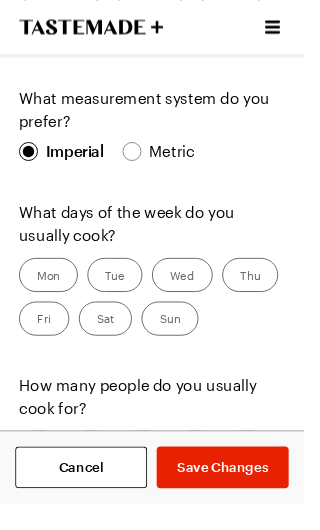 click on "2" at bounding box center [95, 471] 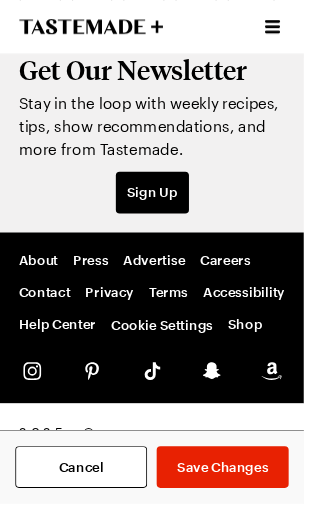 scroll, scrollTop: 1504, scrollLeft: 0, axis: vertical 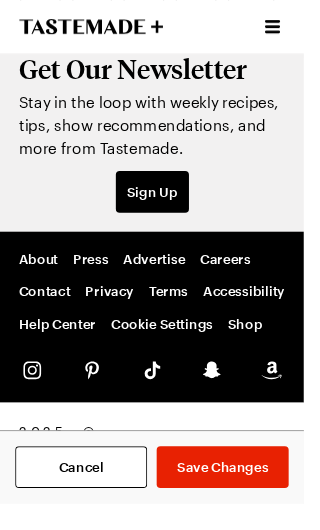 click on "Save Changes" at bounding box center (235, 492) 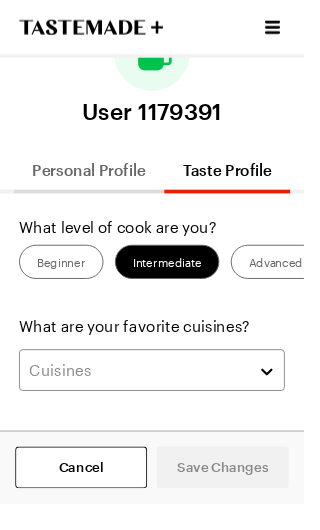 scroll, scrollTop: 0, scrollLeft: 0, axis: both 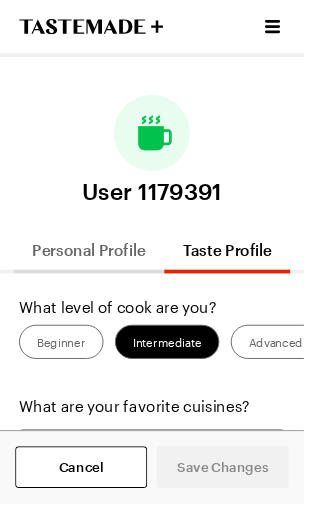click 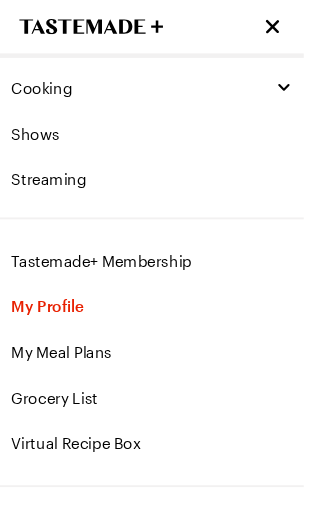 click on "Tastemade+ Membership" at bounding box center (160, 275) 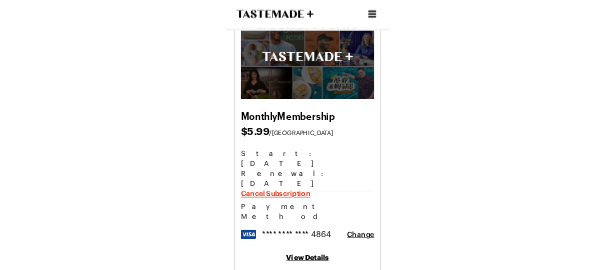 scroll, scrollTop: 0, scrollLeft: 0, axis: both 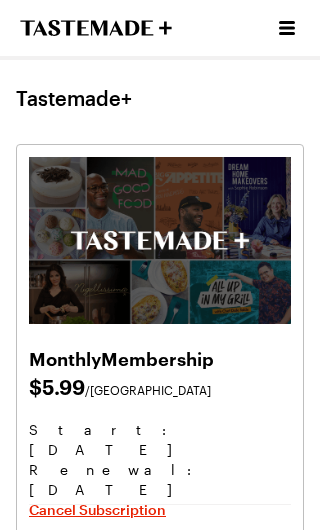 click 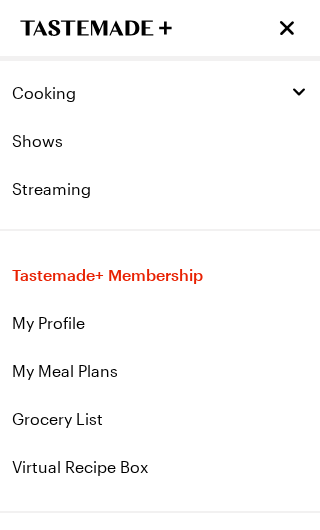 click 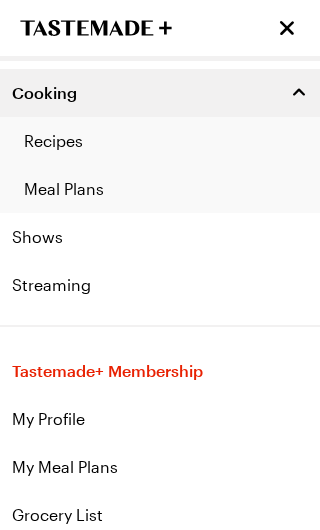 click on "Recipes" at bounding box center (160, 141) 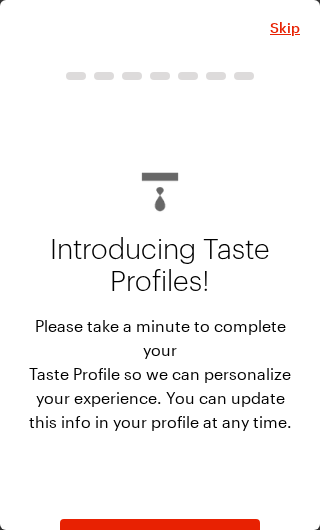 click on "Skip Introducing Taste Profiles! Please take a minute to complete your   Taste Profile so we can personalize your experience.   You can update this info in your profile at any time. Start Want to skip the Taste Profile setup? No worries! You can update this   information  in   your profile   at any time Create My Taste Profile Skip" at bounding box center [160, 265] 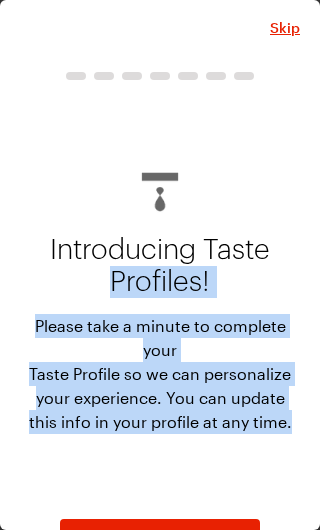 click on "Introducing Taste Profiles! Please take a minute to complete your   Taste Profile so we can personalize your experience.   You can update this info in your profile at any time. Start" at bounding box center [160, 313] 